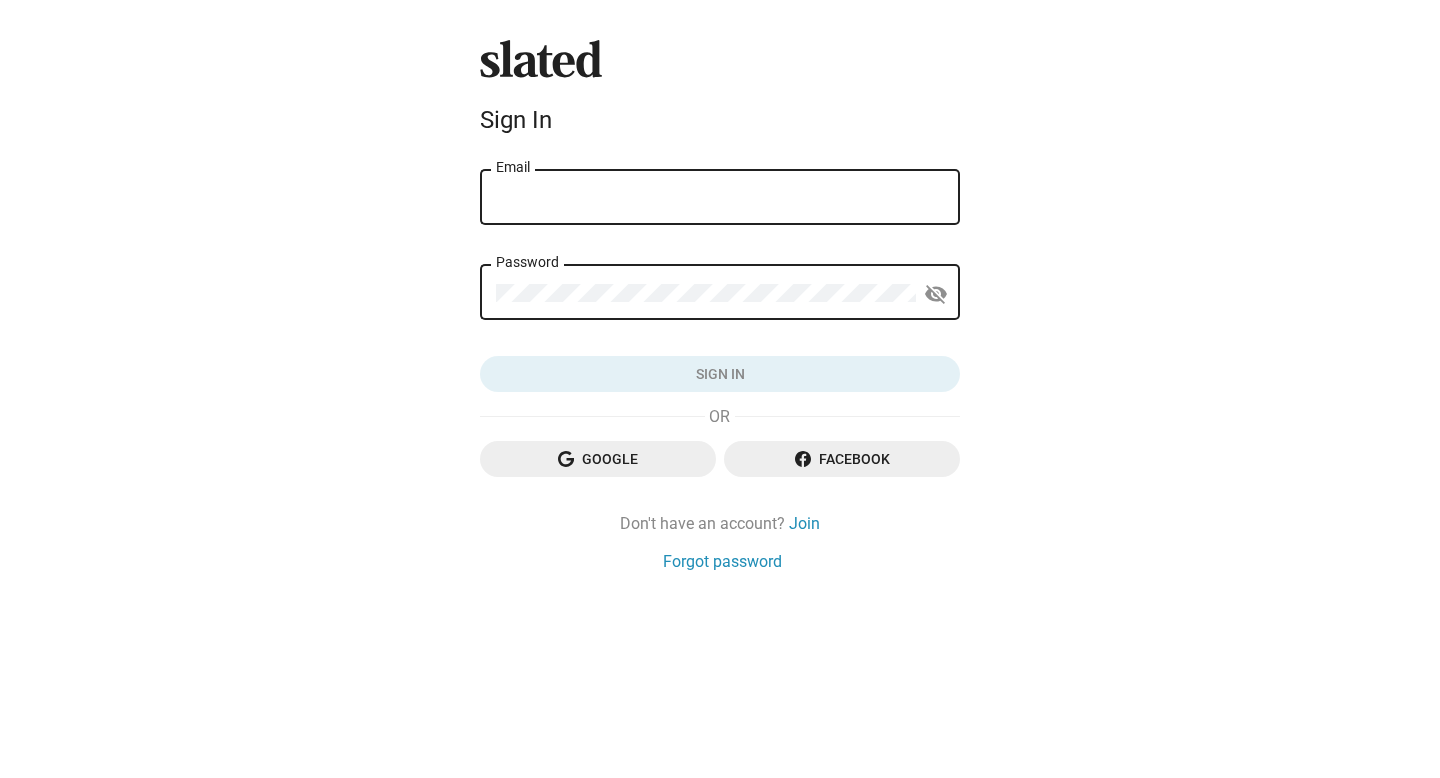 scroll, scrollTop: 0, scrollLeft: 0, axis: both 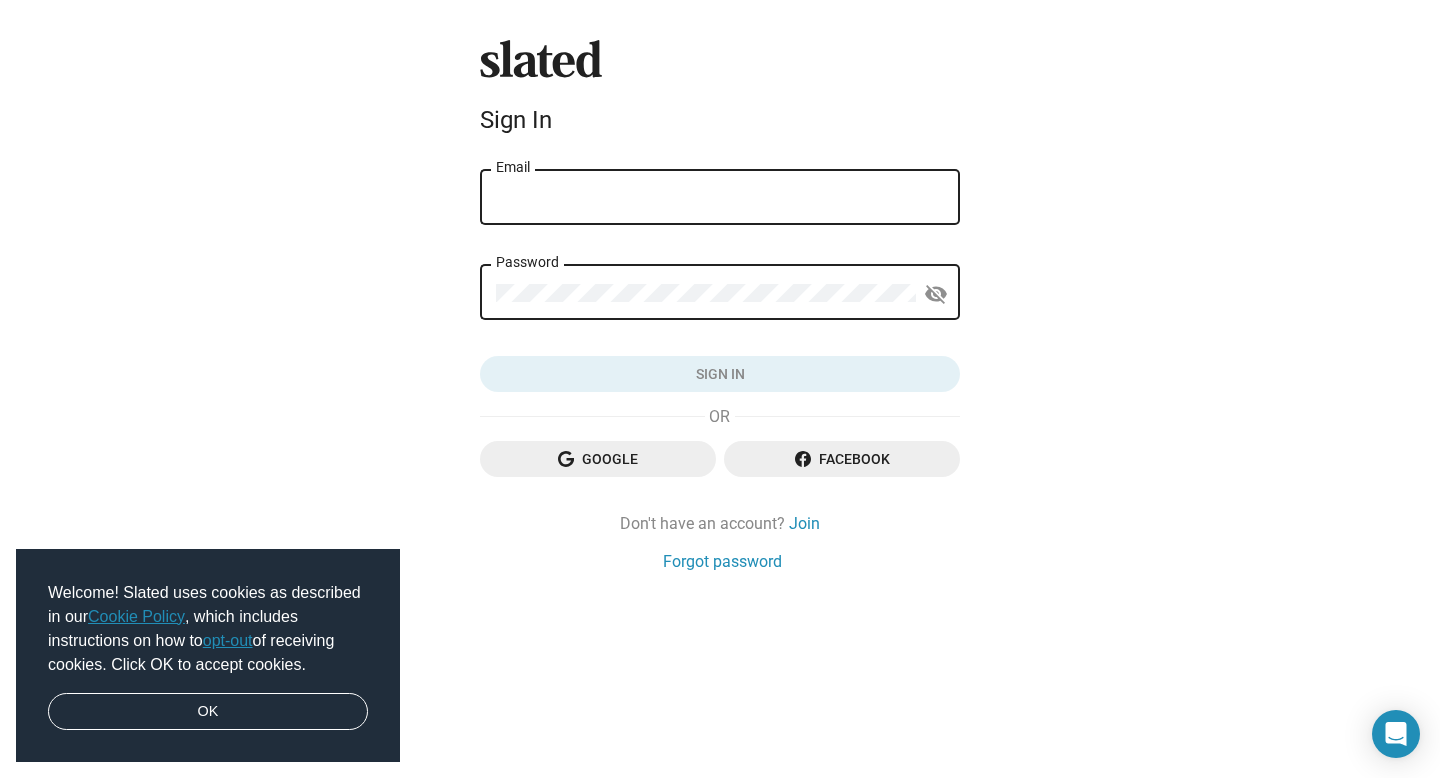 click on "Email" at bounding box center (720, 198) 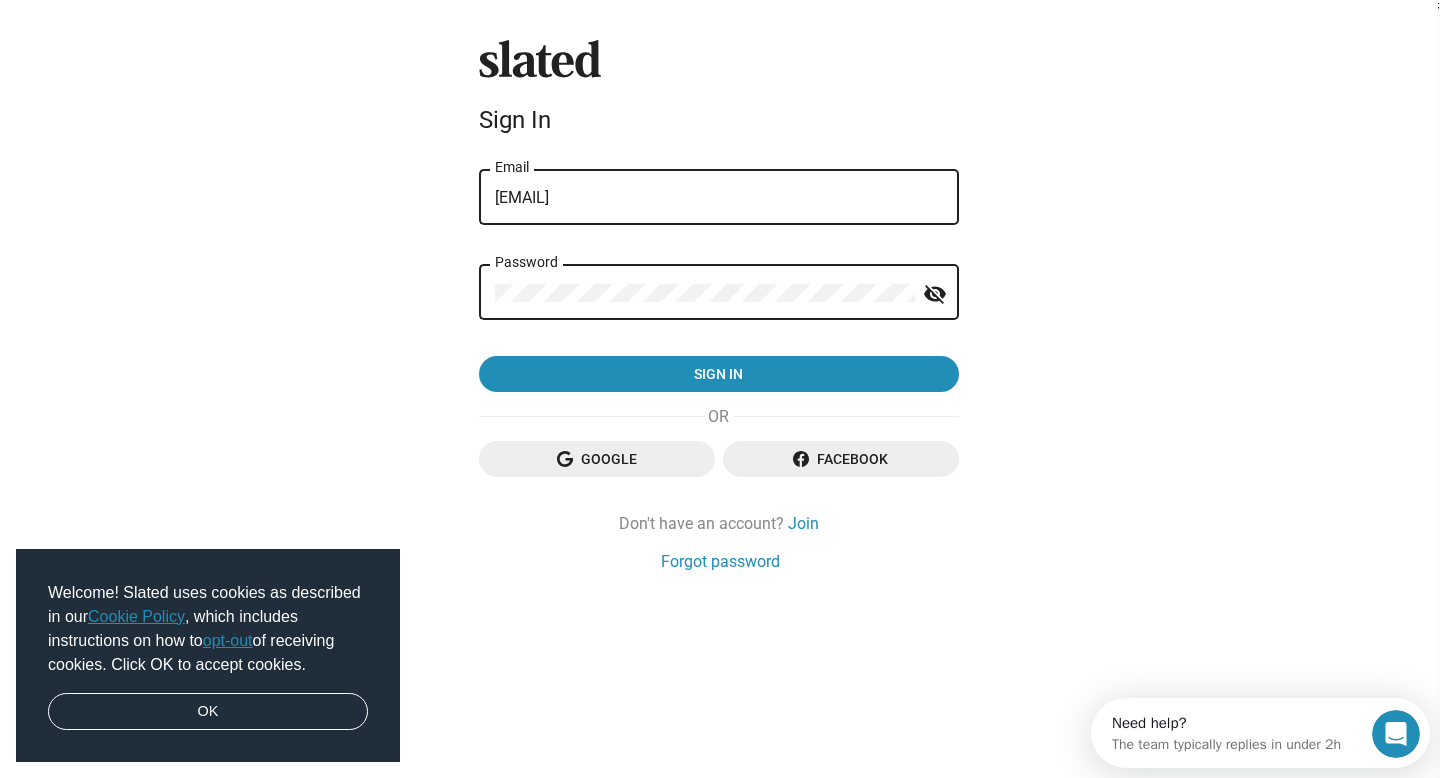 scroll, scrollTop: 0, scrollLeft: 0, axis: both 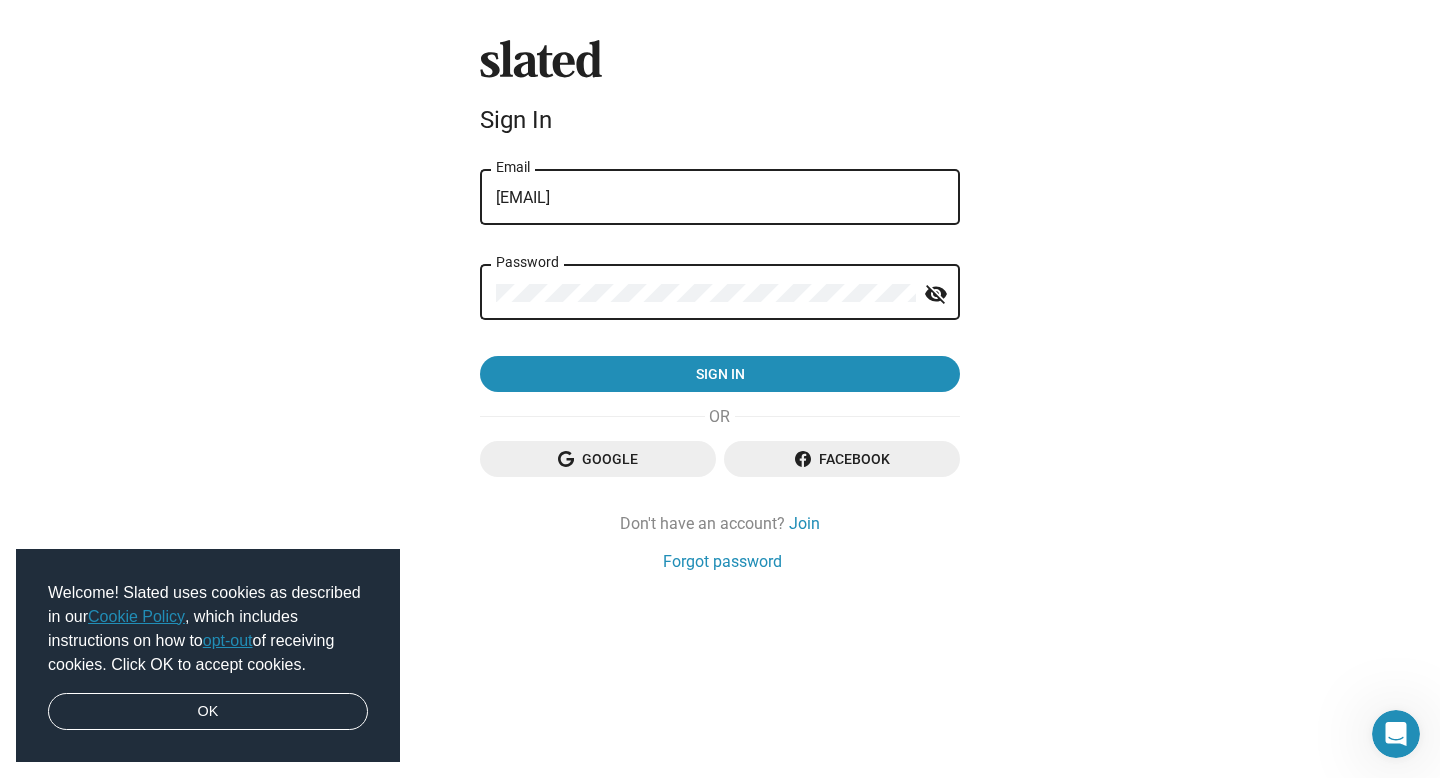 click on "visibility_off" 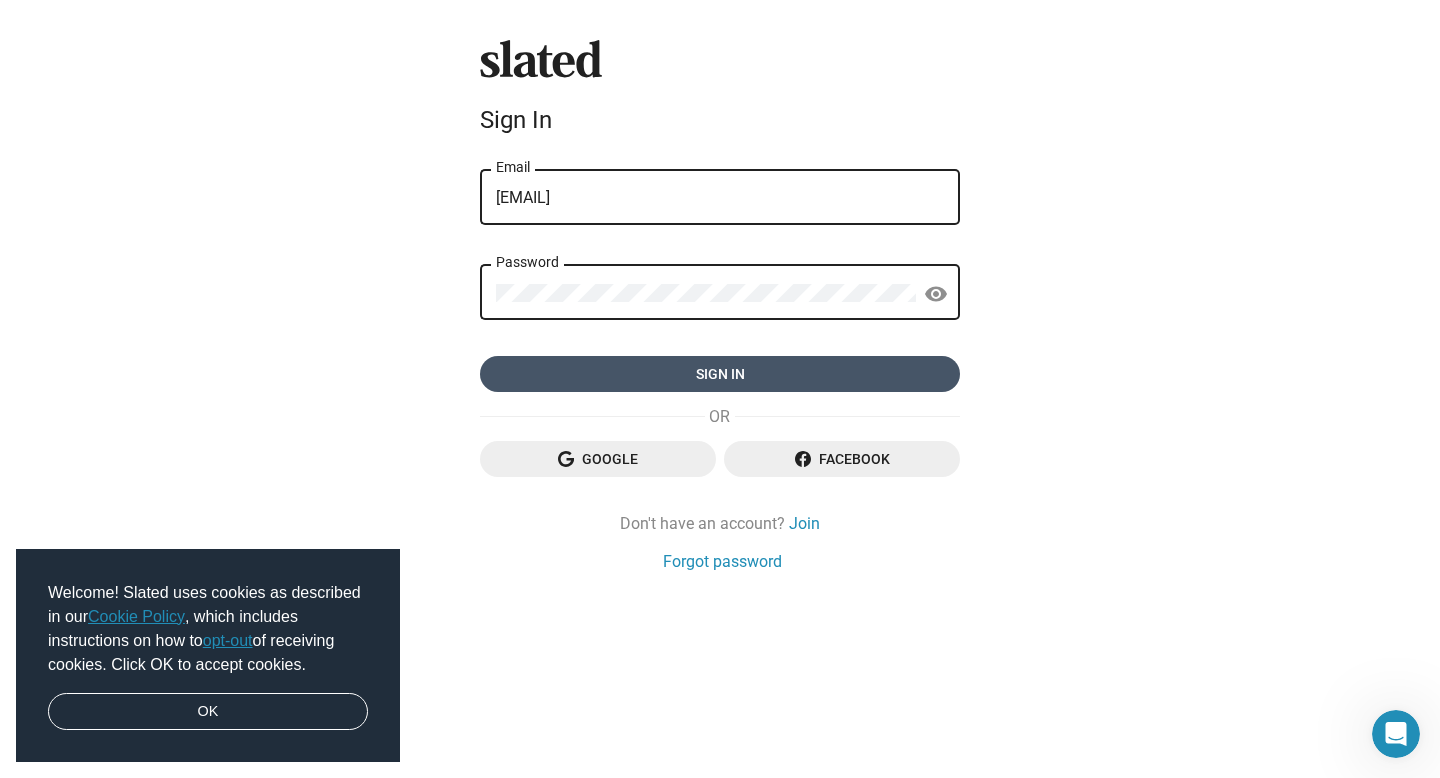 click on "Sign in" 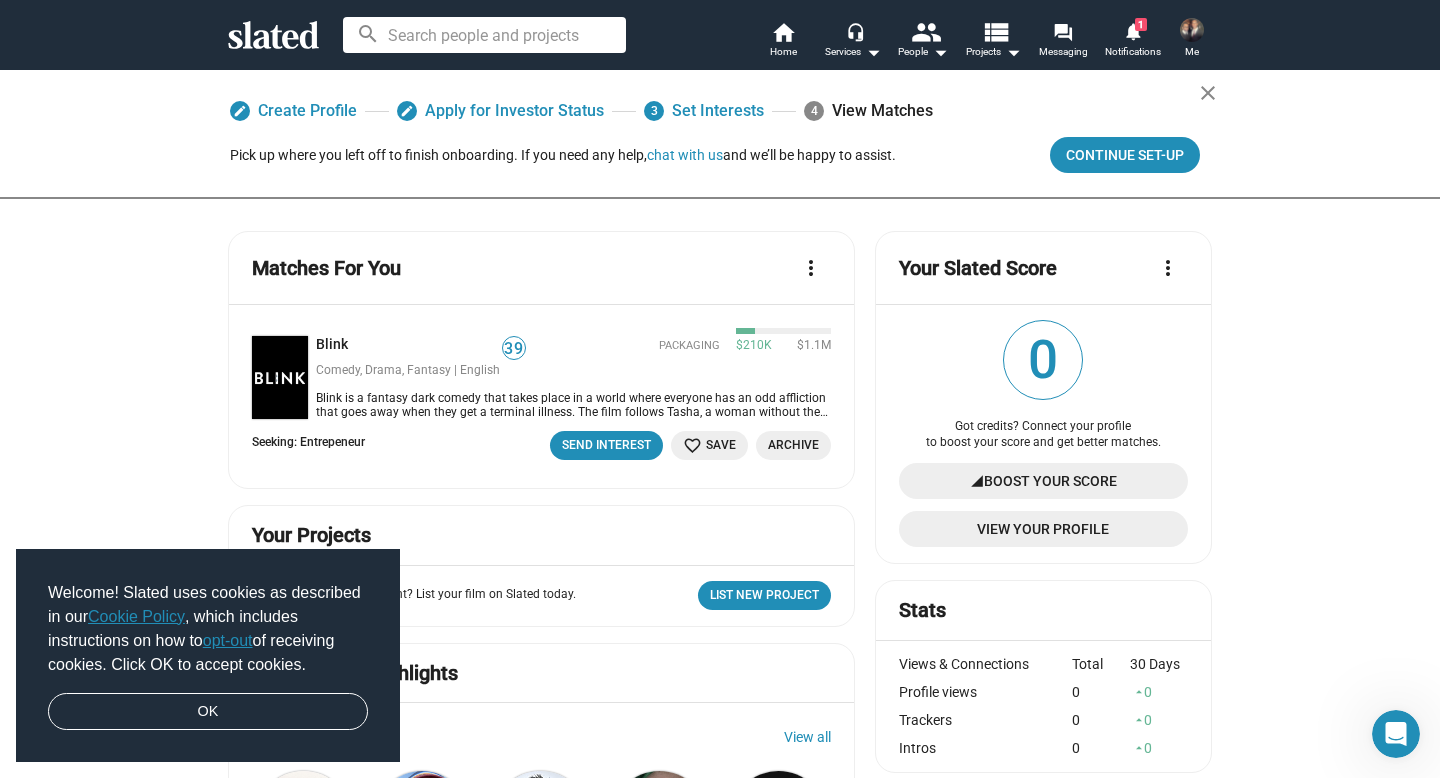 click on "Matches For You  more_vert" 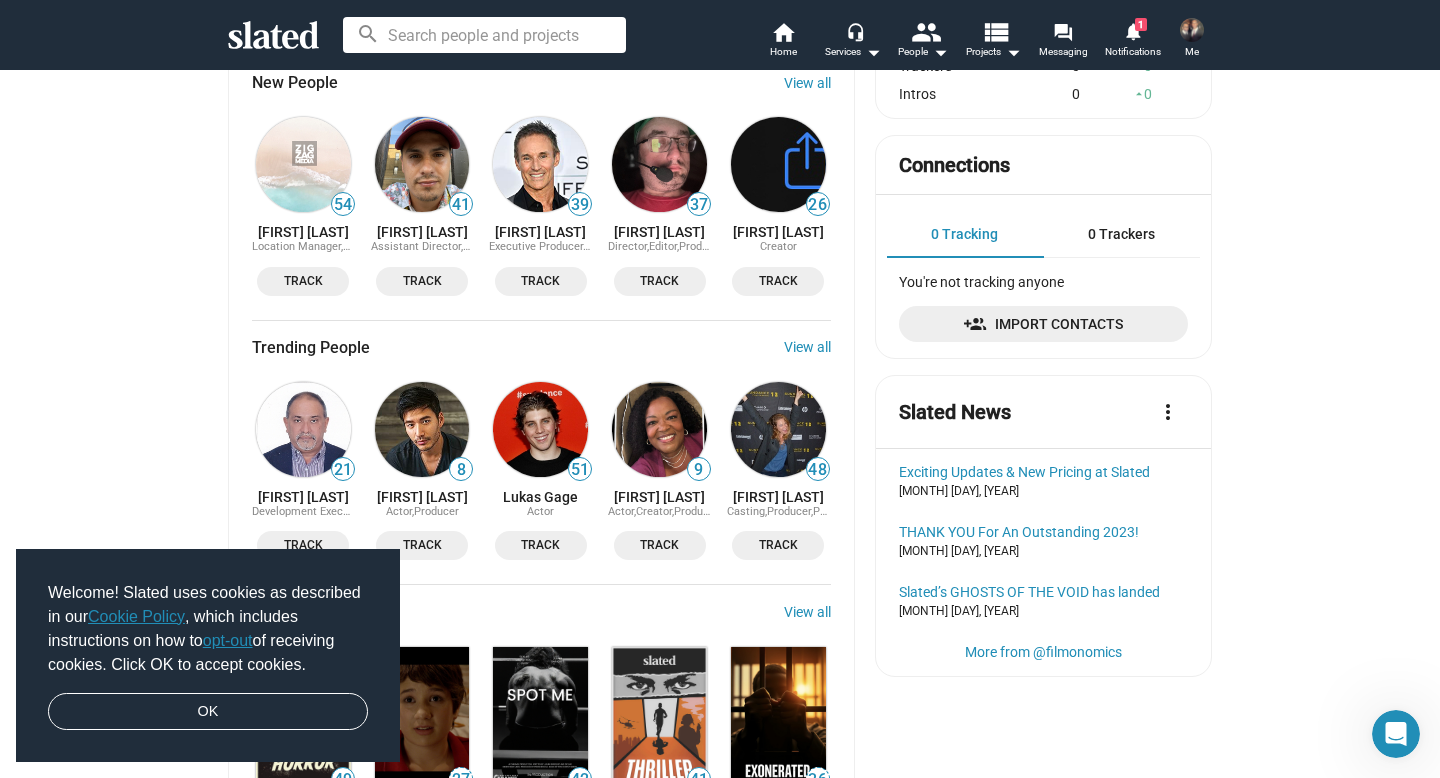 scroll, scrollTop: 656, scrollLeft: 0, axis: vertical 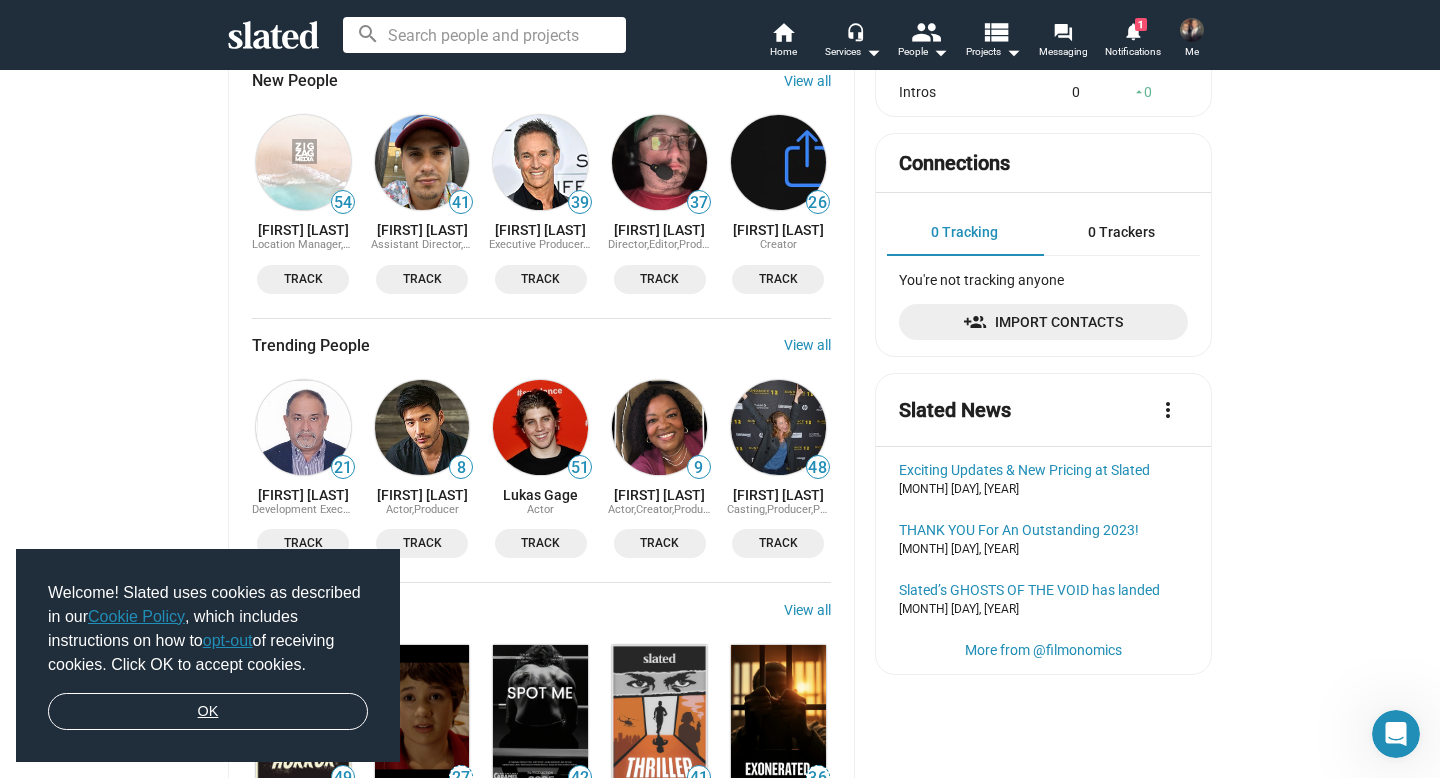 click on "OK" at bounding box center [208, 712] 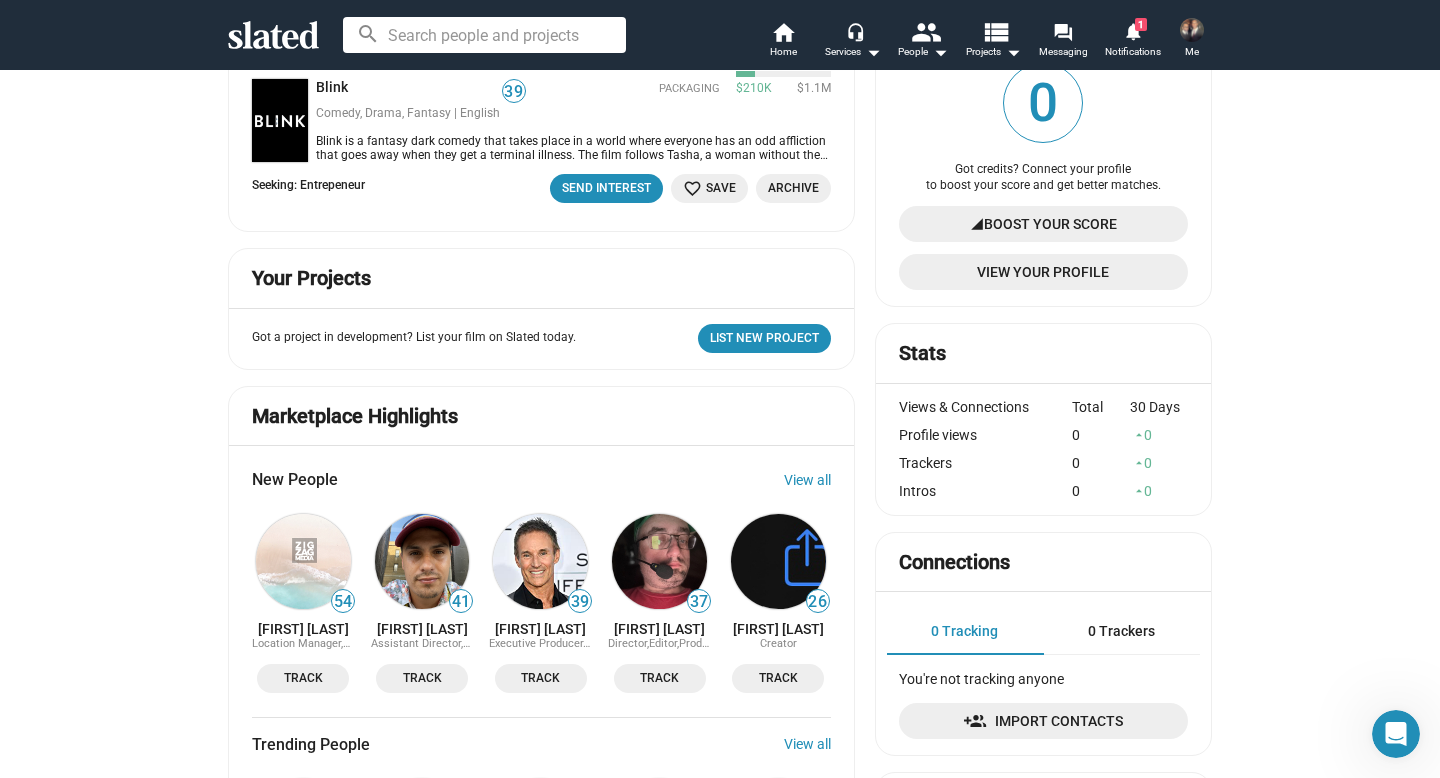 scroll, scrollTop: 0, scrollLeft: 0, axis: both 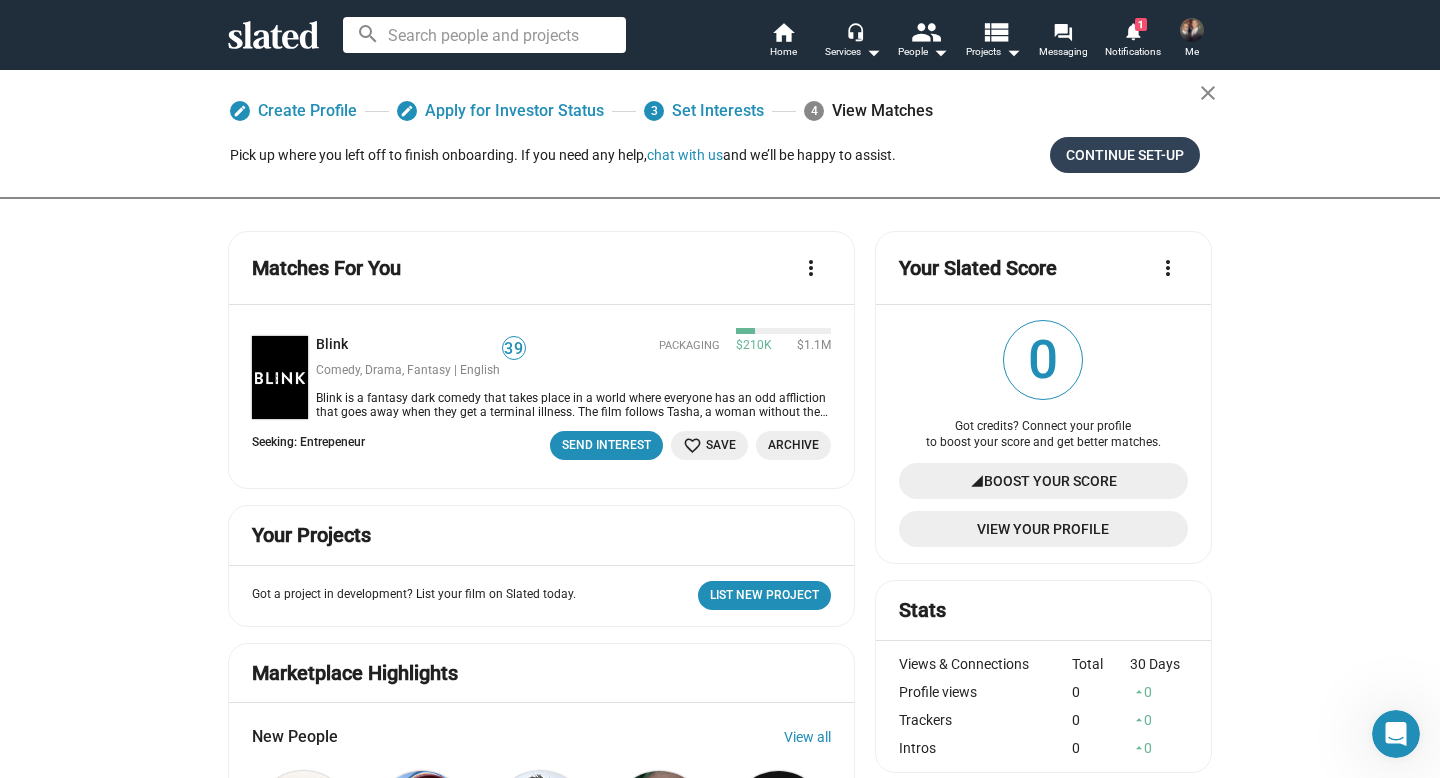 click on "Continue Set-up" 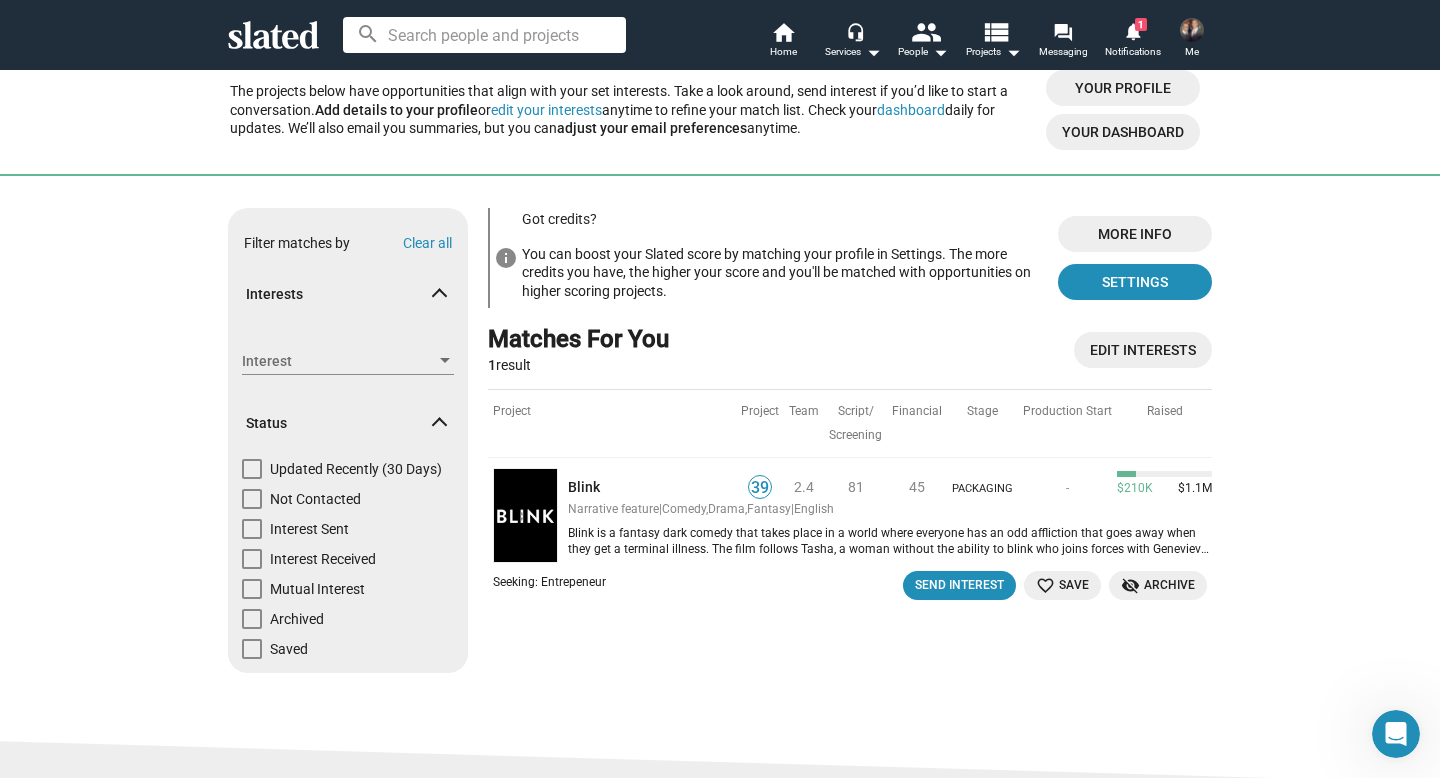 scroll, scrollTop: 0, scrollLeft: 0, axis: both 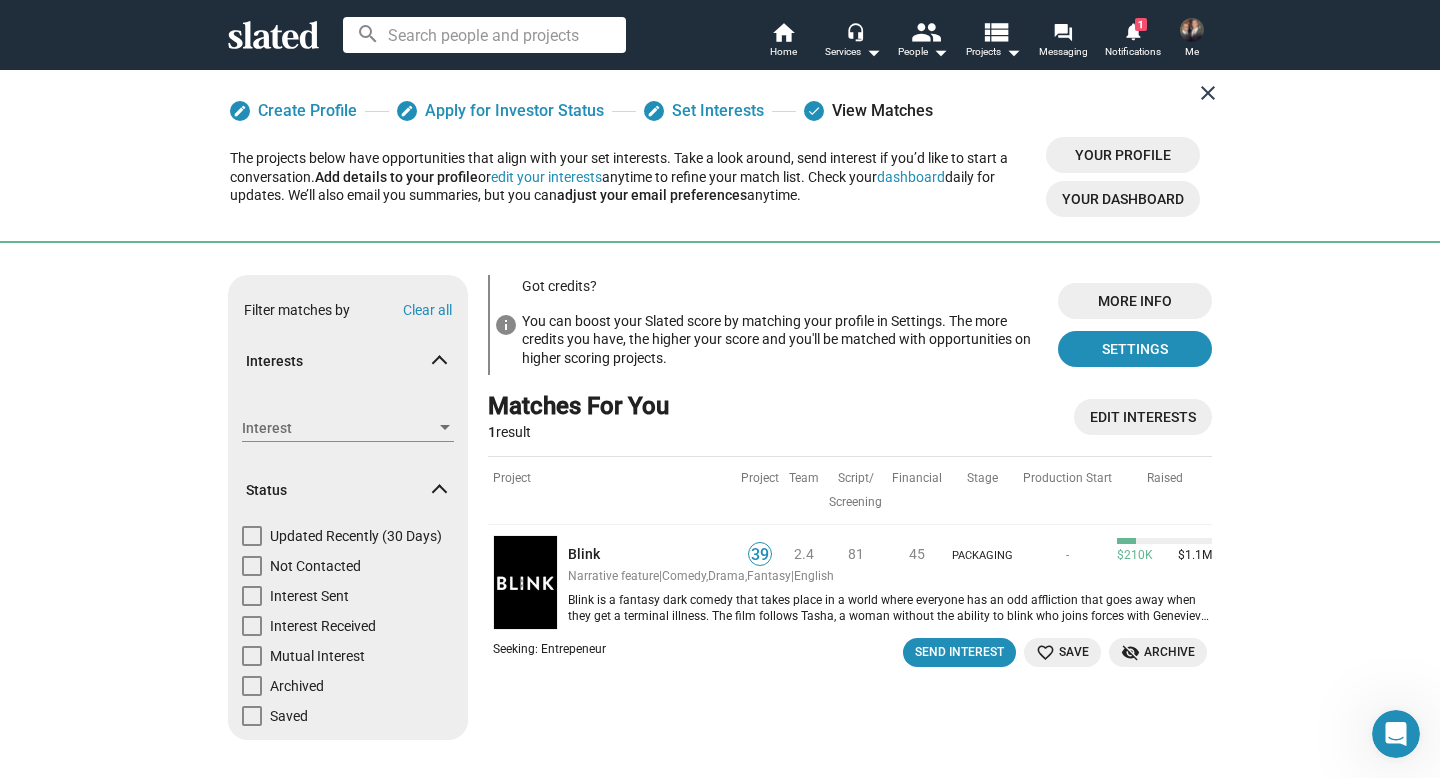 click on "close" 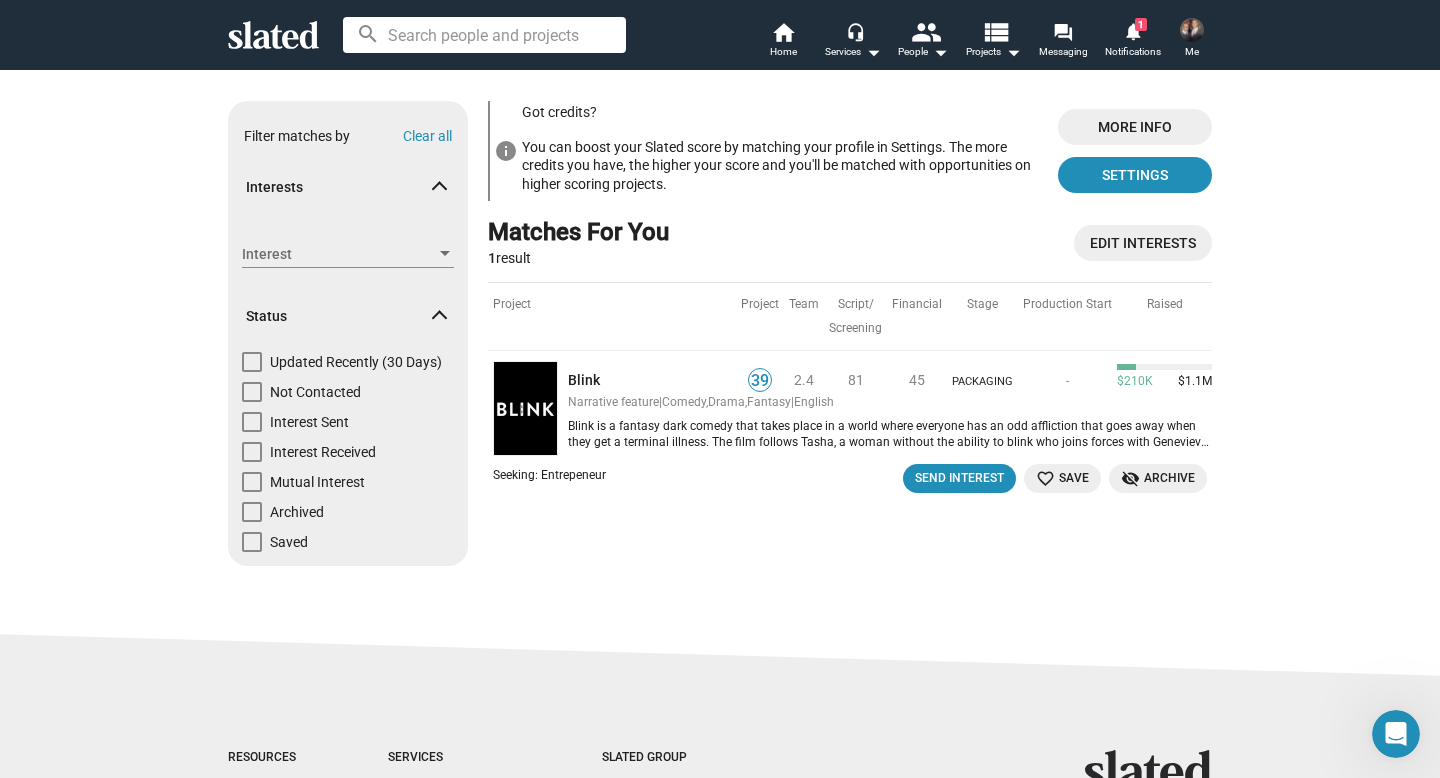 drag, startPoint x: 1258, startPoint y: 169, endPoint x: 1227, endPoint y: 171, distance: 31.06445 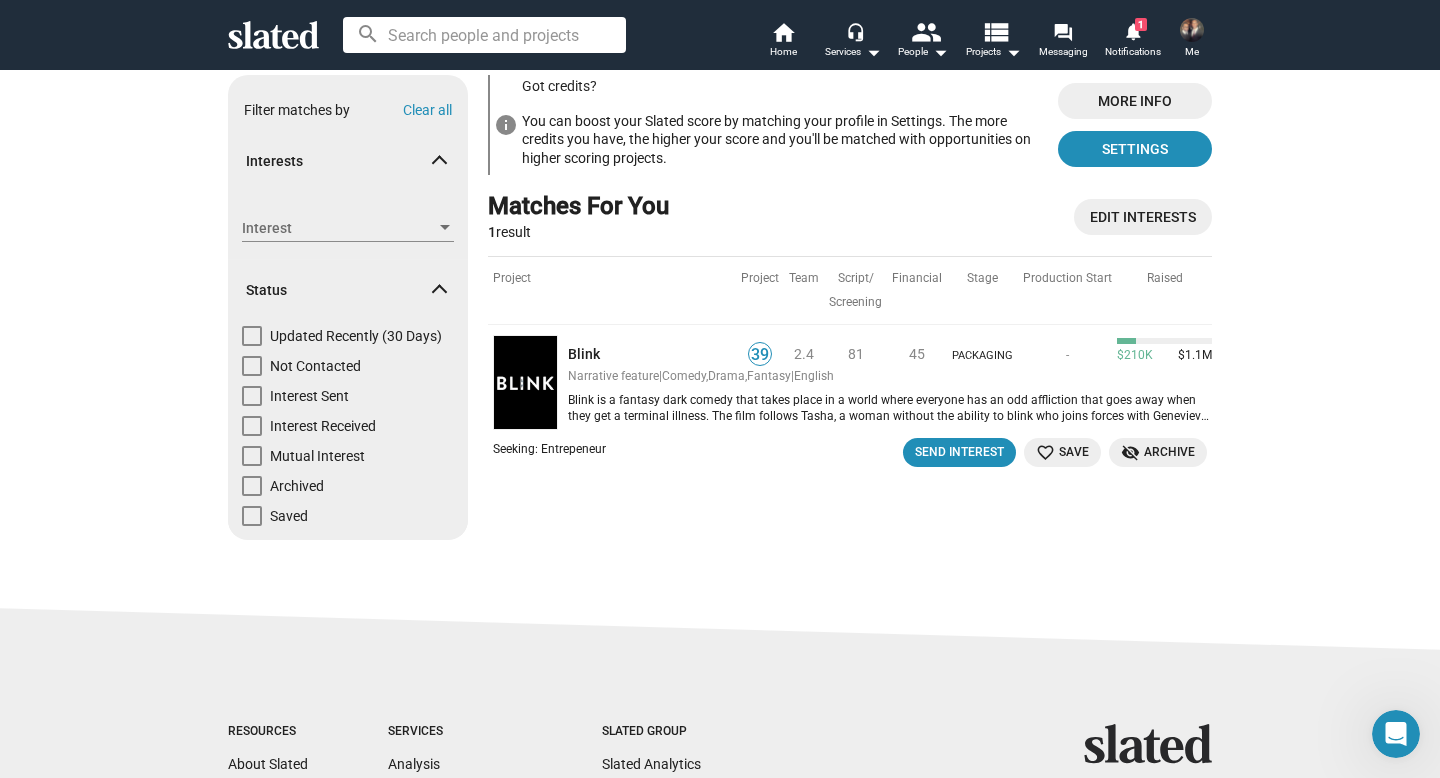 scroll, scrollTop: 0, scrollLeft: 0, axis: both 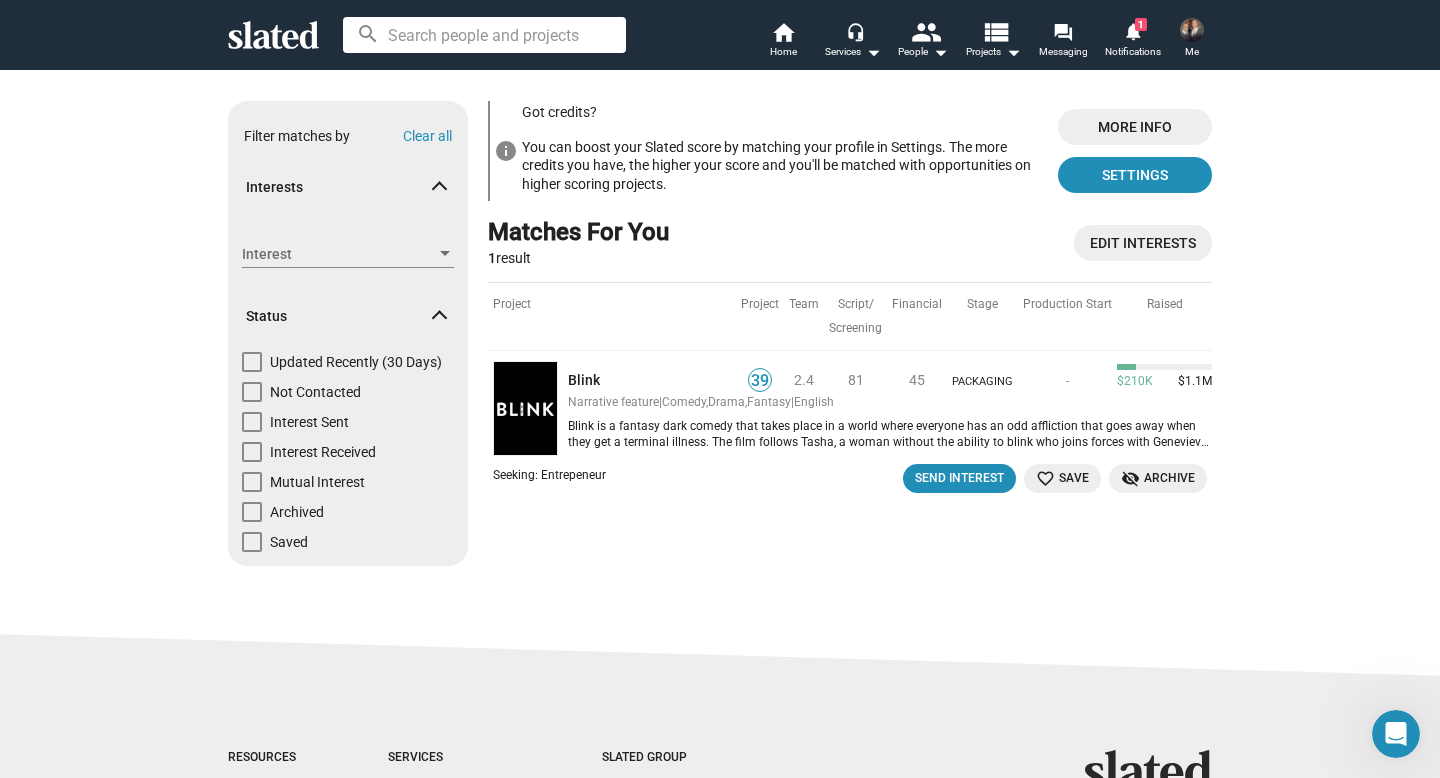 click at bounding box center [484, 35] 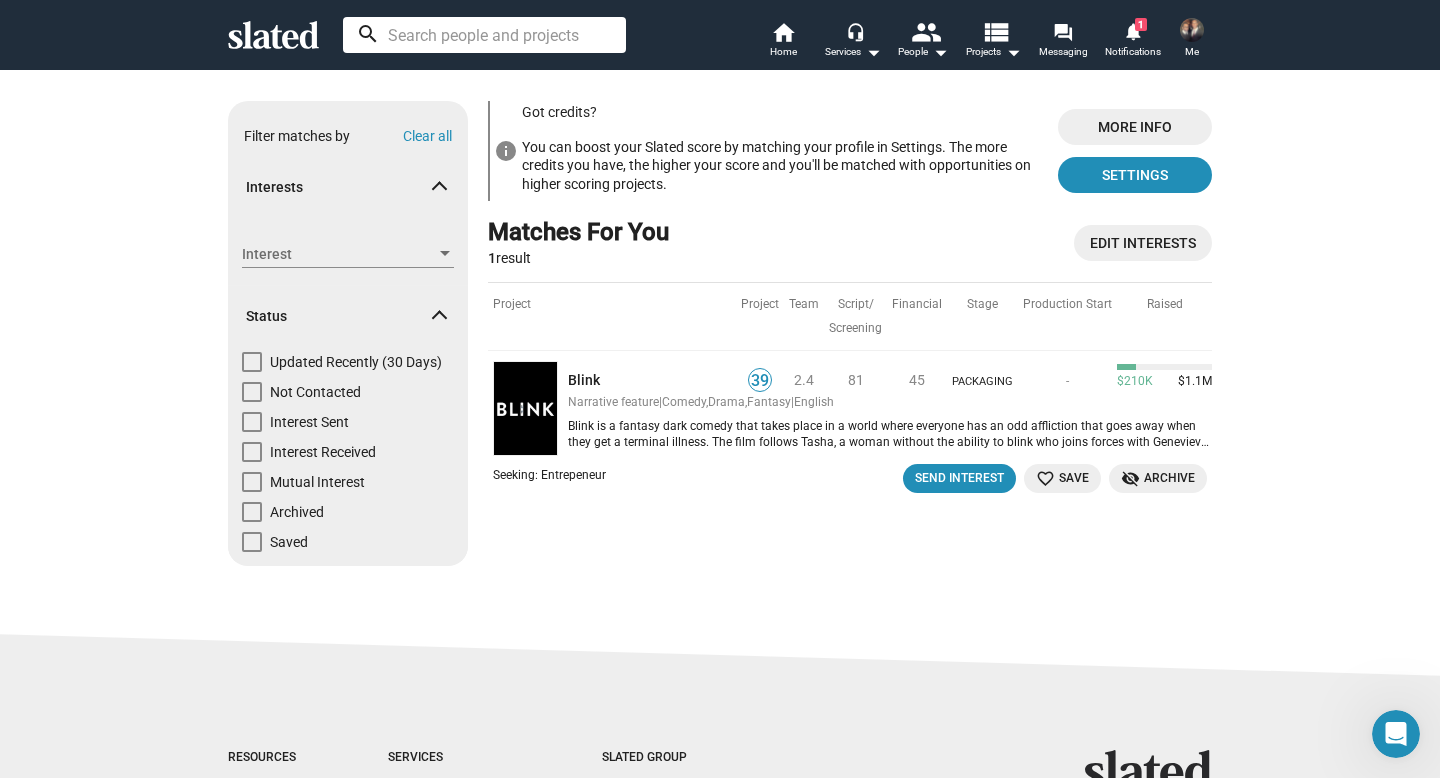 paste on "Giovanni" 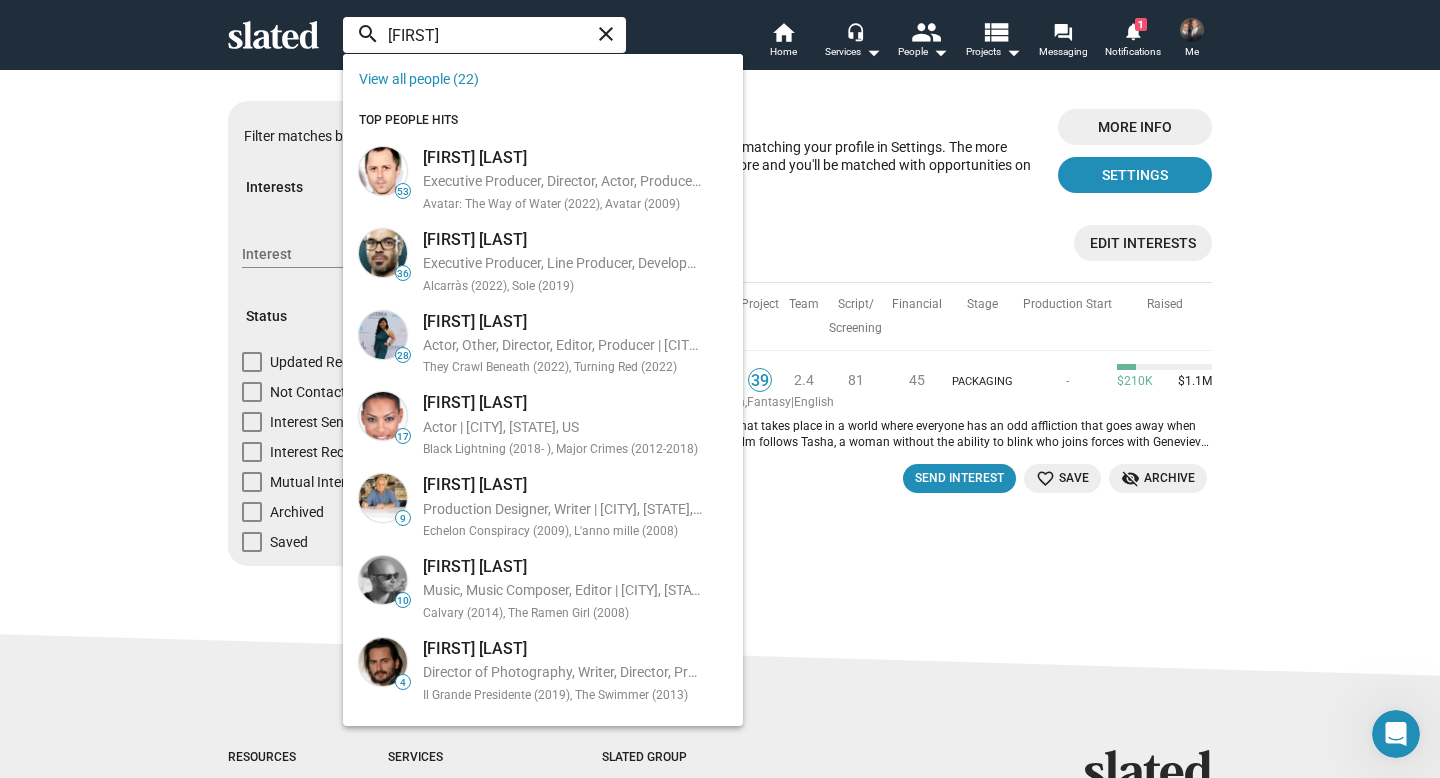 paste on "de Francisci" 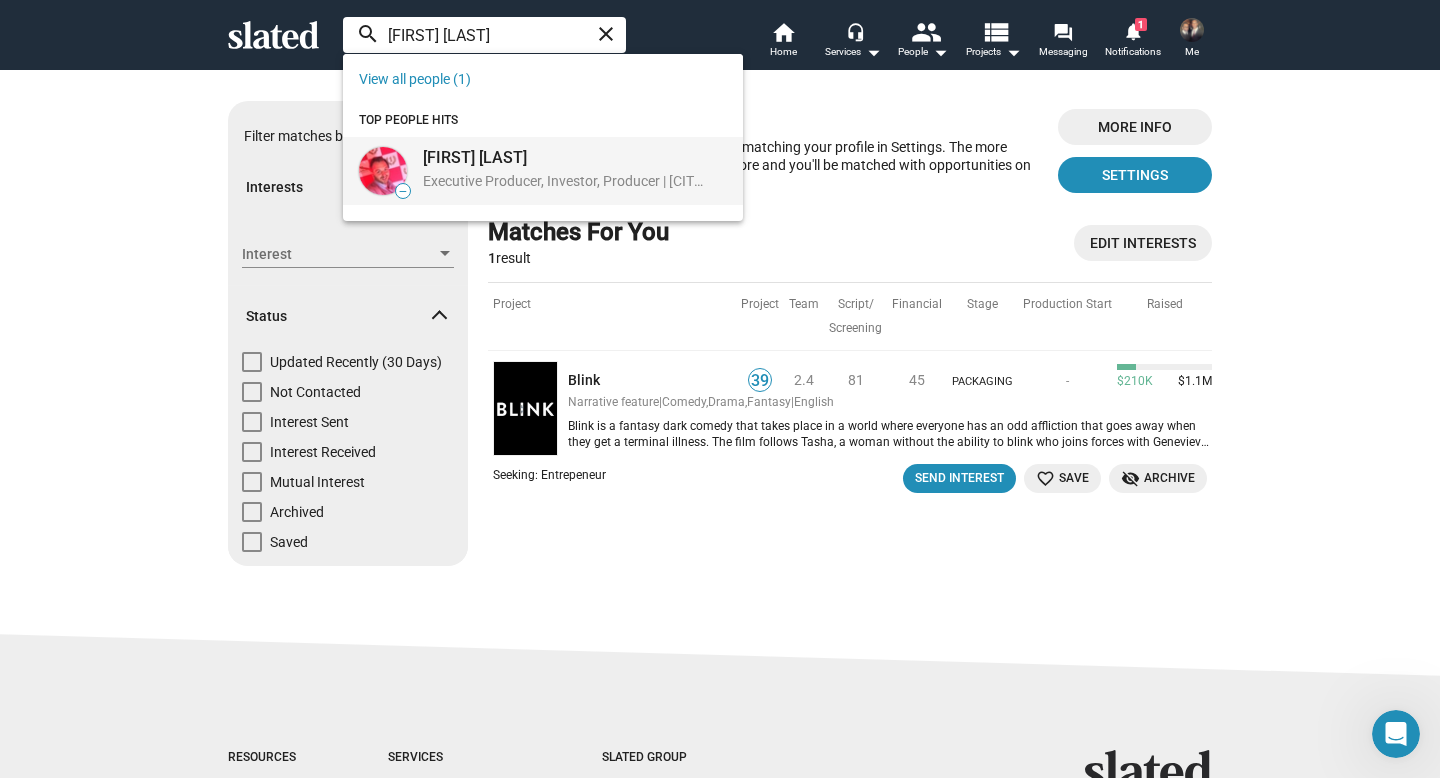 type on "[NAME] [LAST]" 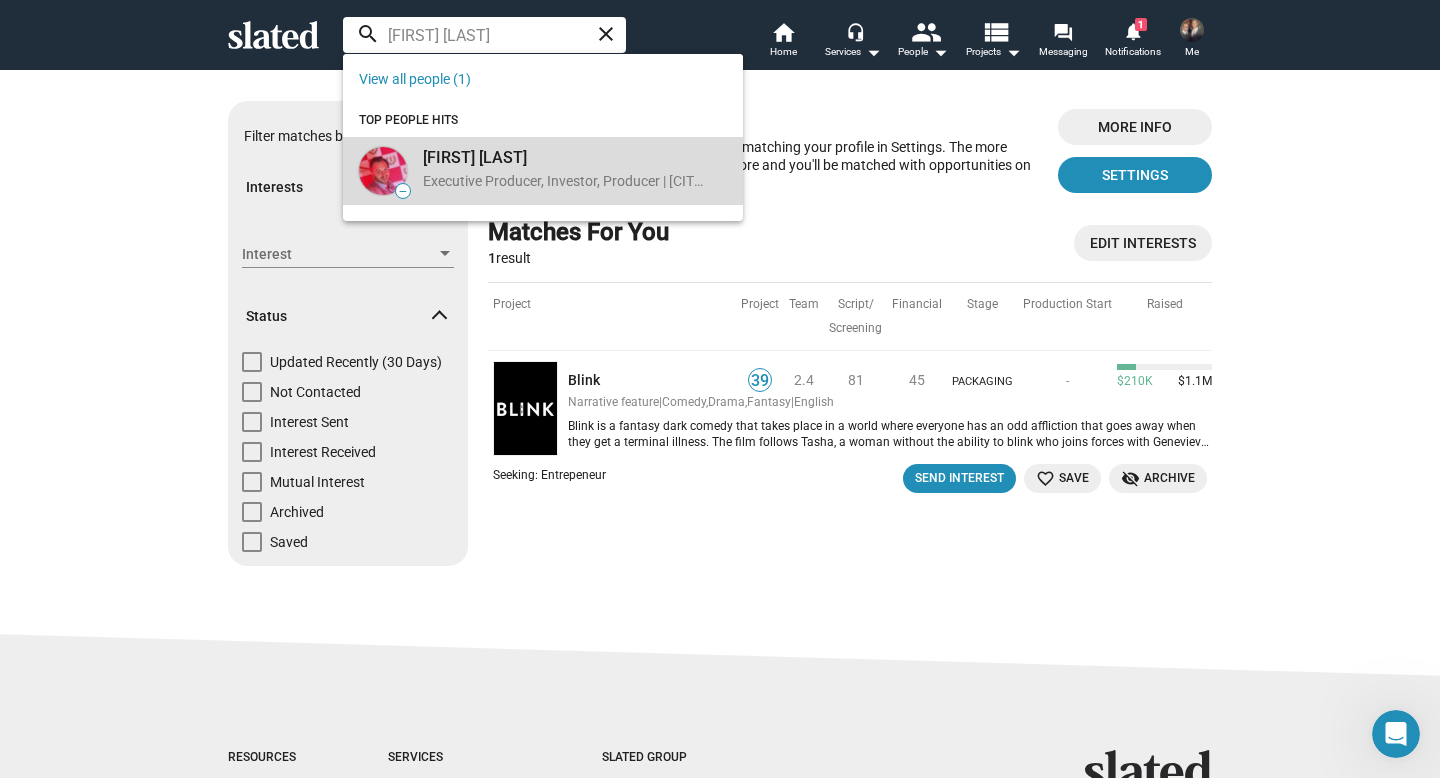 click on "Executive Producer, Investor, Producer | Monaco-Ville, Monaco" at bounding box center [563, 182] 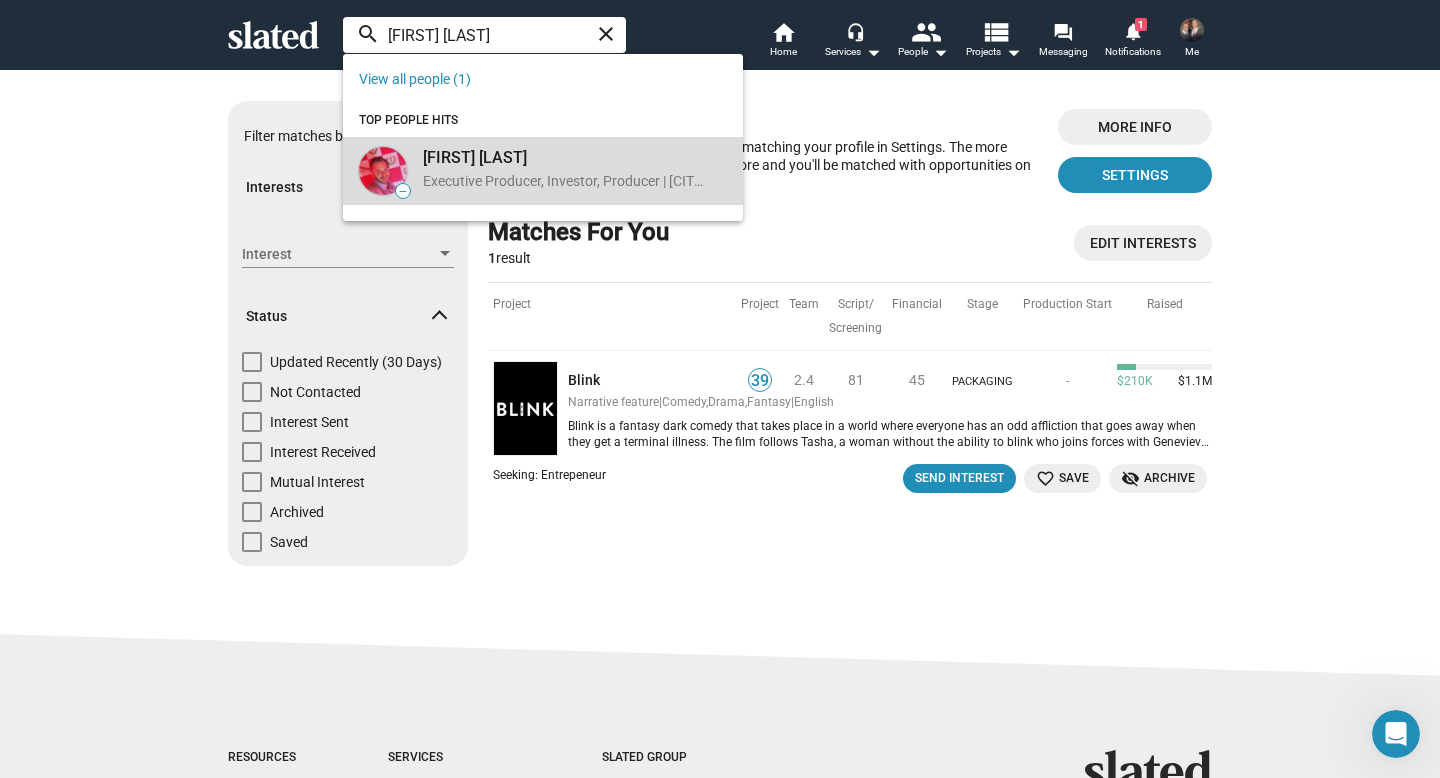 type 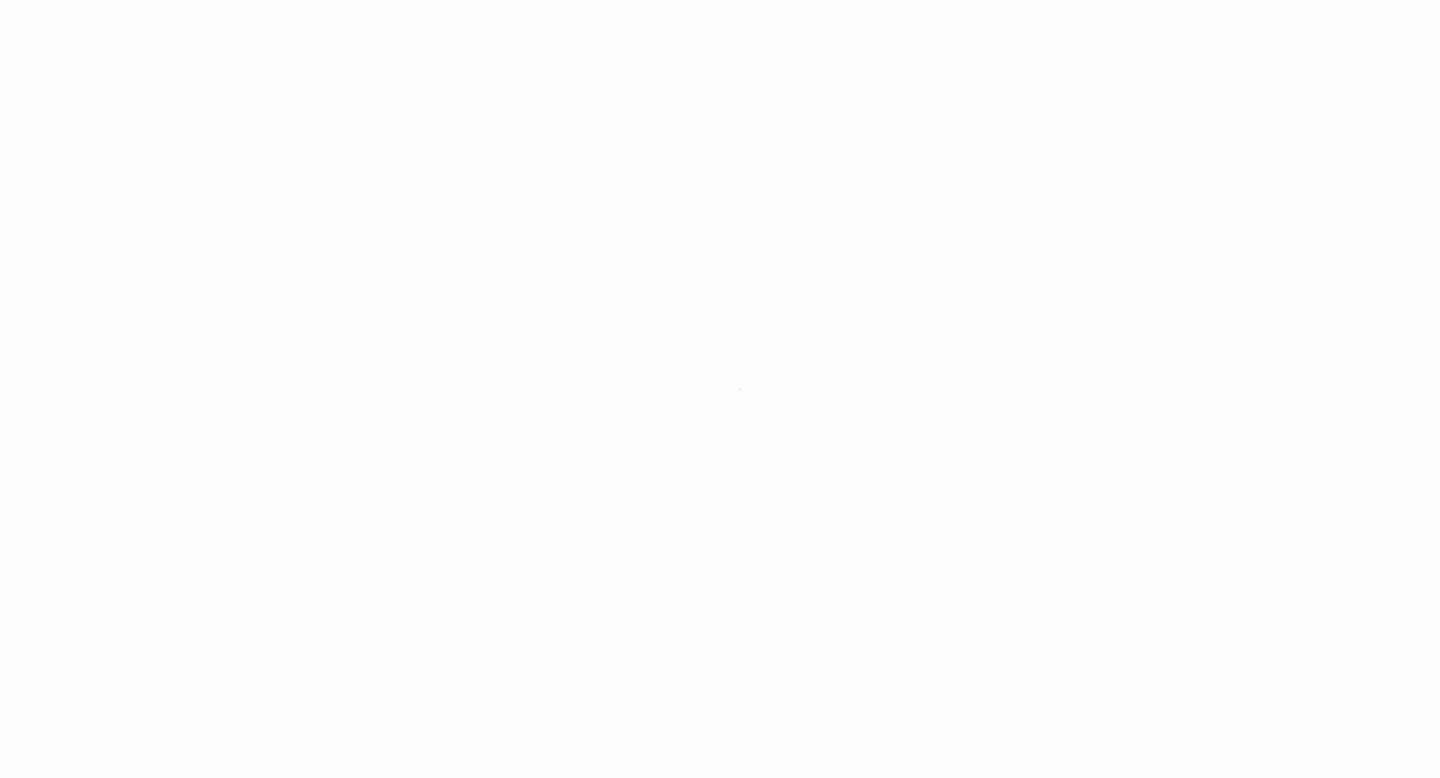 scroll, scrollTop: 0, scrollLeft: 0, axis: both 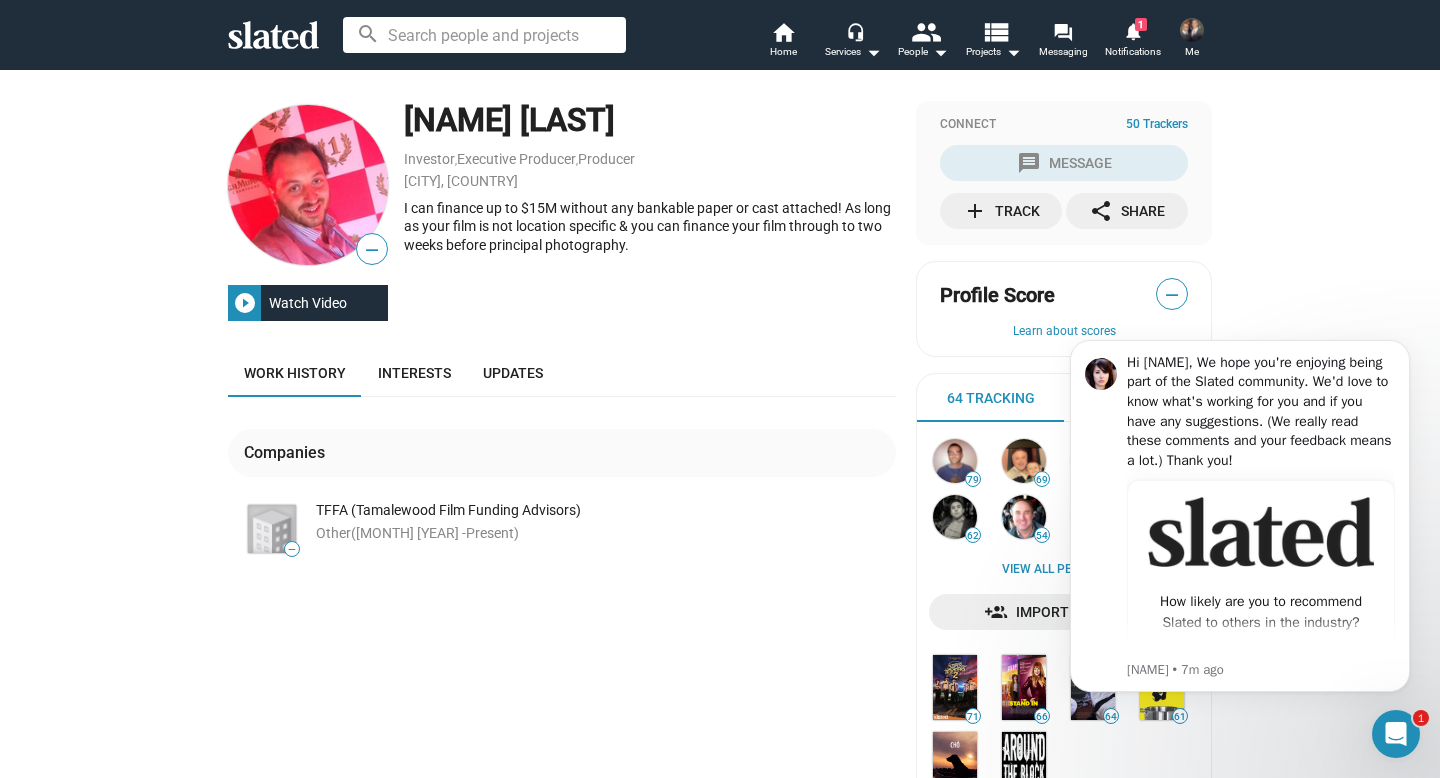 click on "I can finance up to $15M without any bankable paper or cast attached! As long as your film is not location specific & you can finance your film through to two weeks before principal photography." 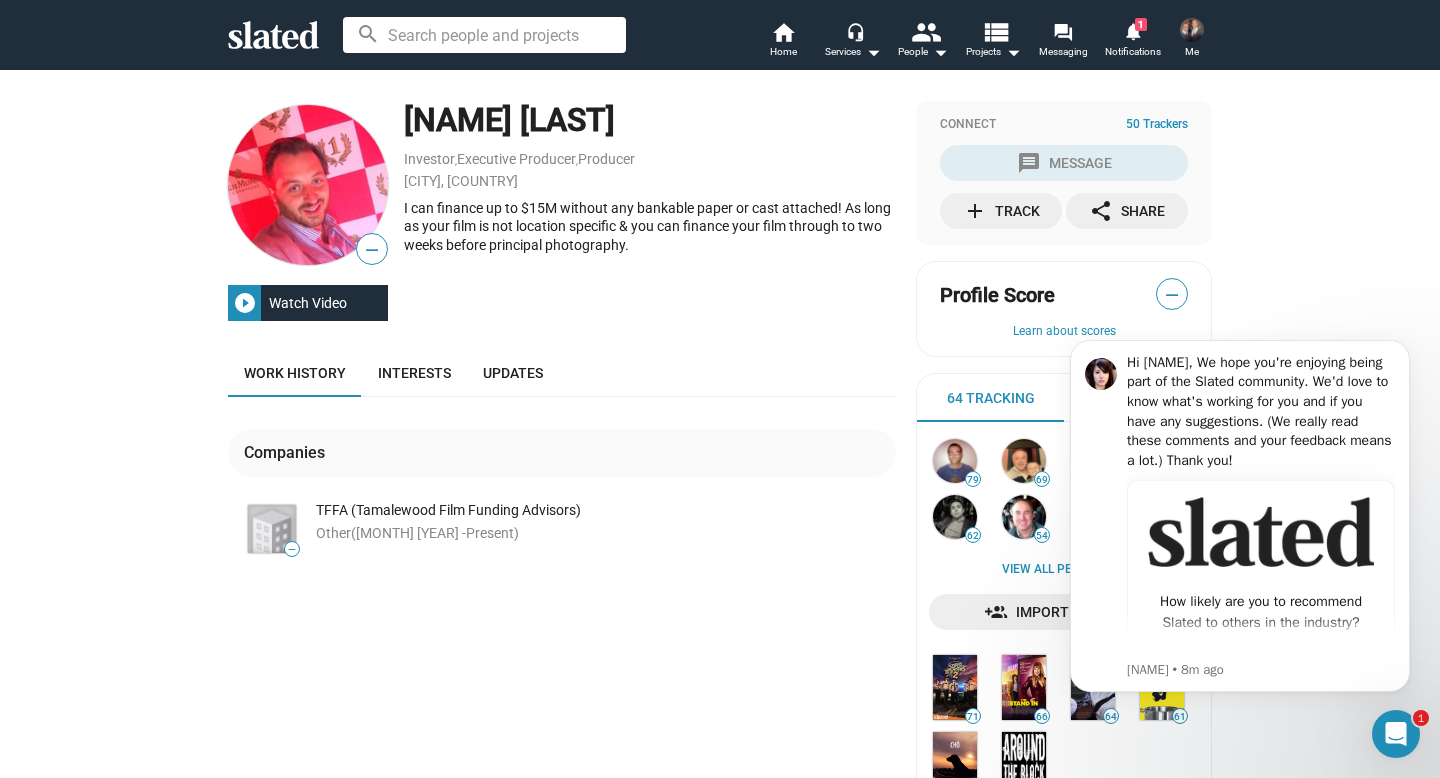 drag, startPoint x: 404, startPoint y: 120, endPoint x: 694, endPoint y: 126, distance: 290.06207 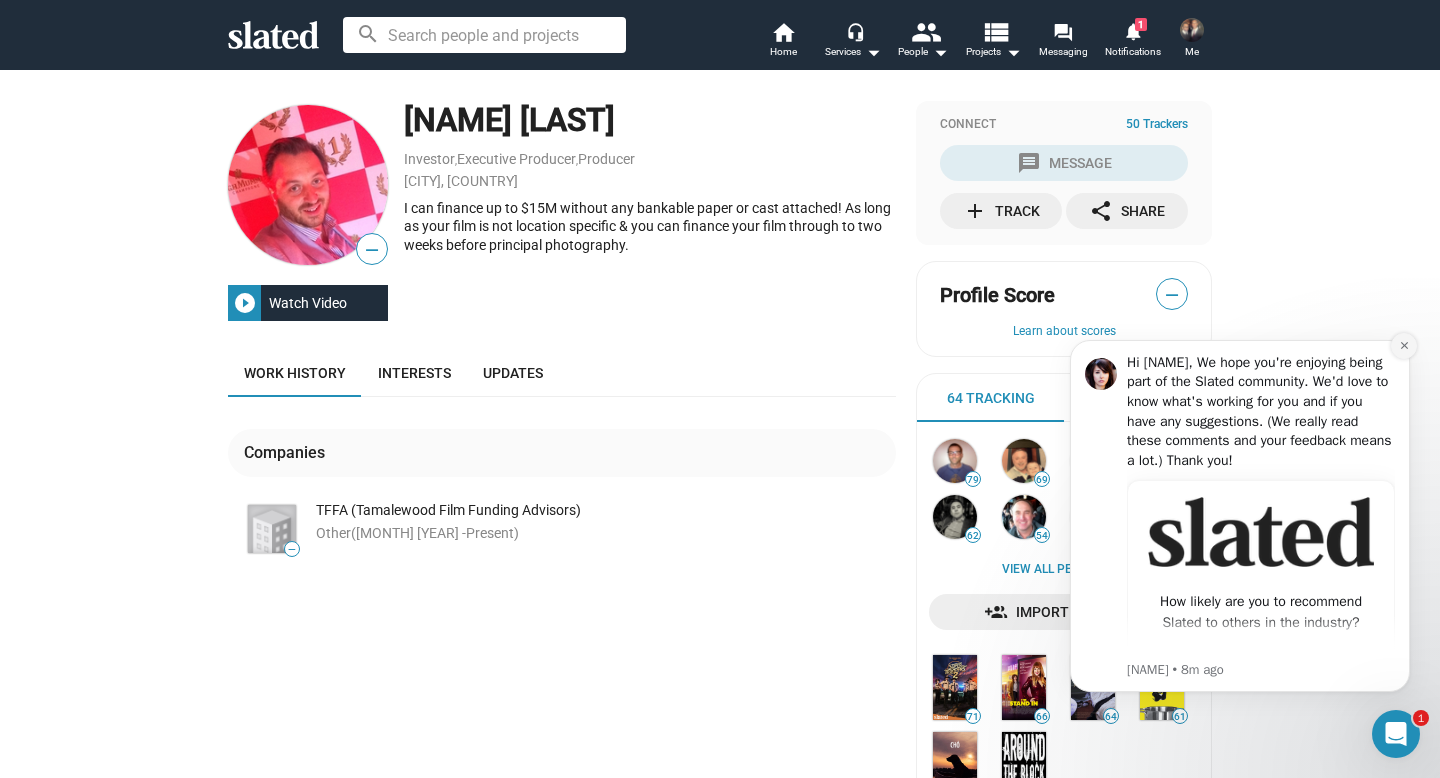 click at bounding box center [1404, 346] 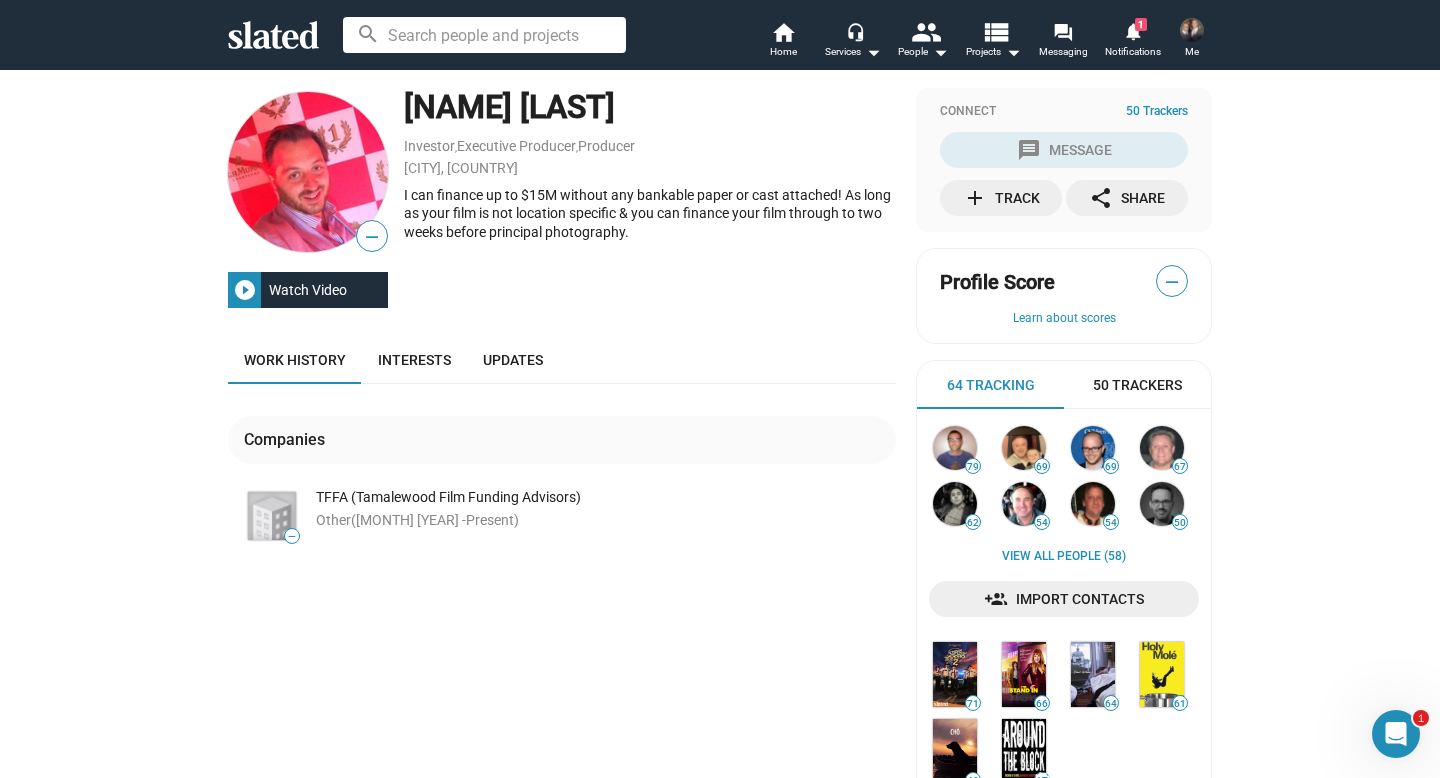 scroll, scrollTop: 0, scrollLeft: 0, axis: both 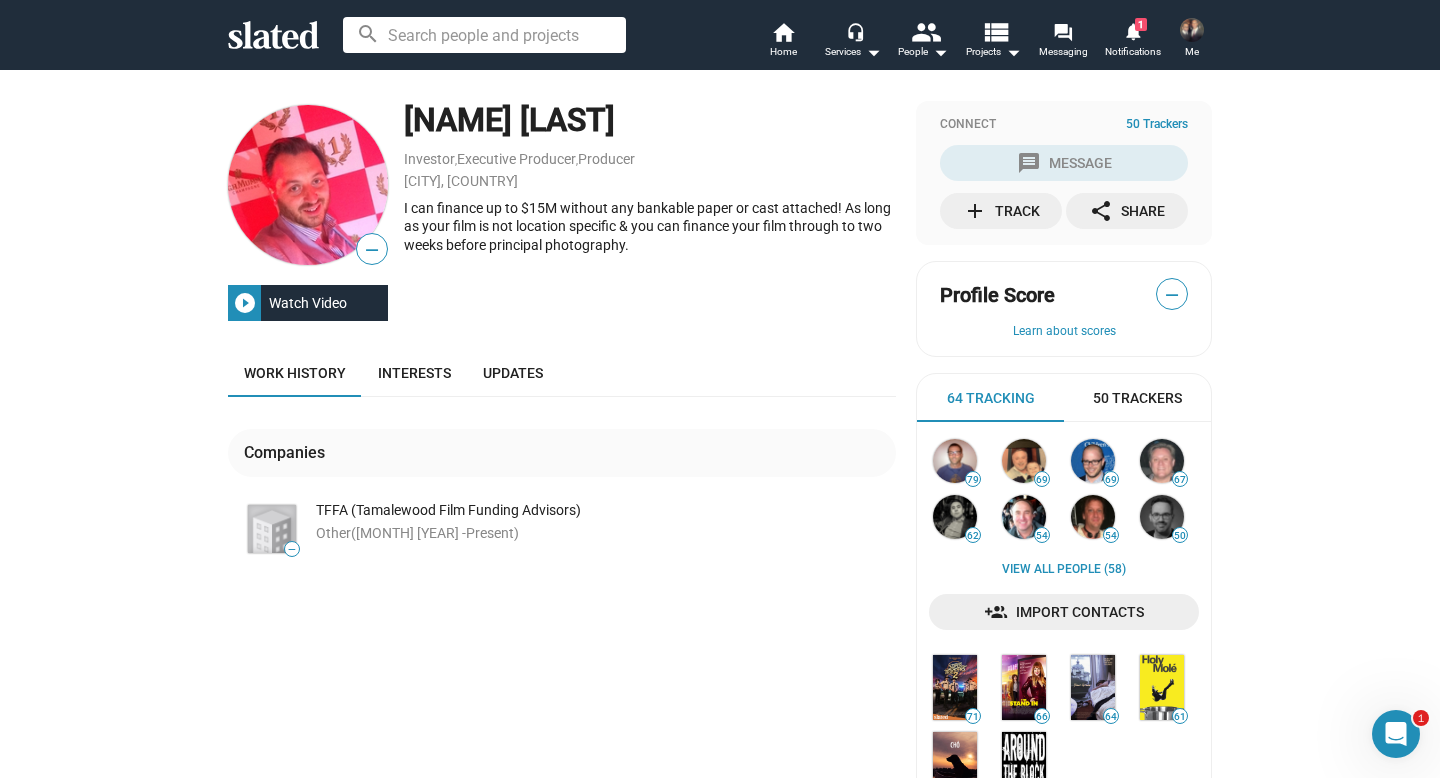 click on "[NAME] [LAST]" 